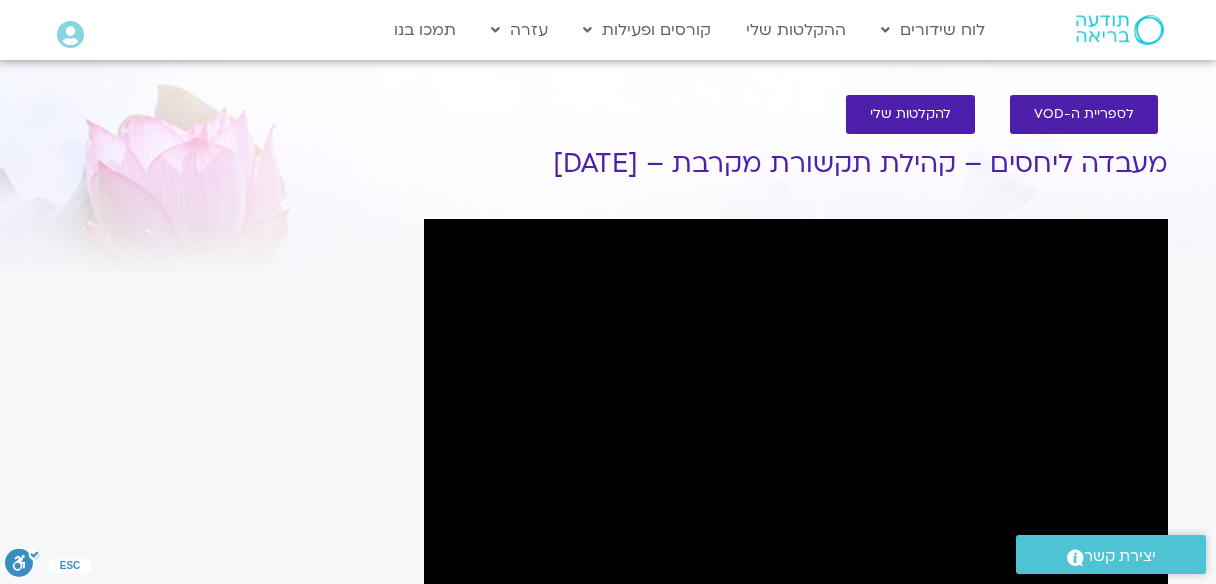 scroll, scrollTop: 400, scrollLeft: 0, axis: vertical 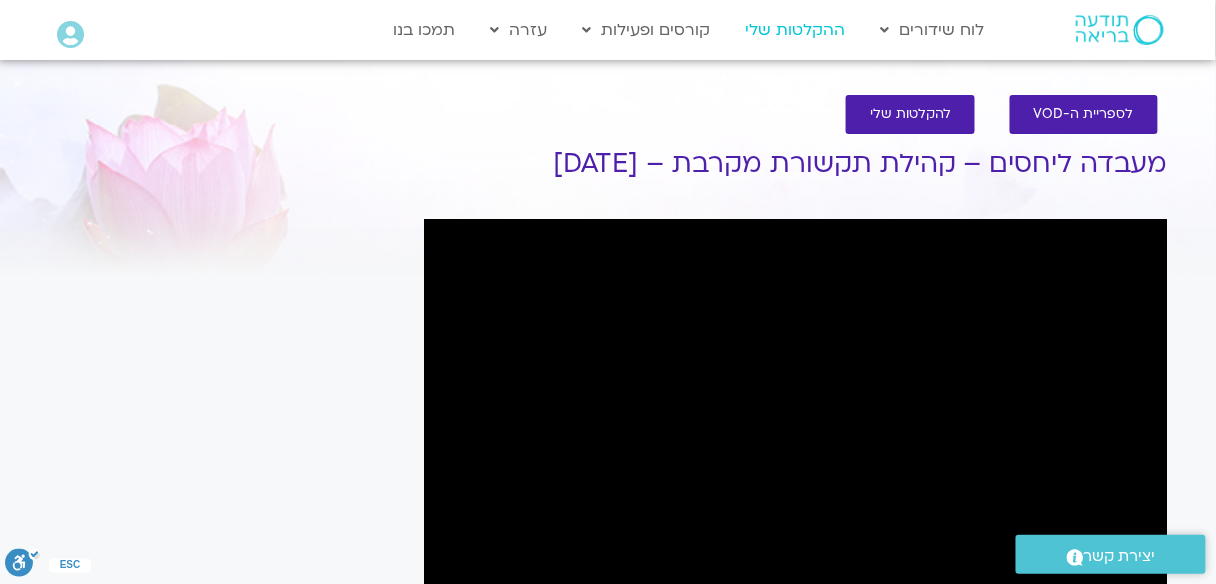 click on "ההקלטות שלי" at bounding box center [796, 30] 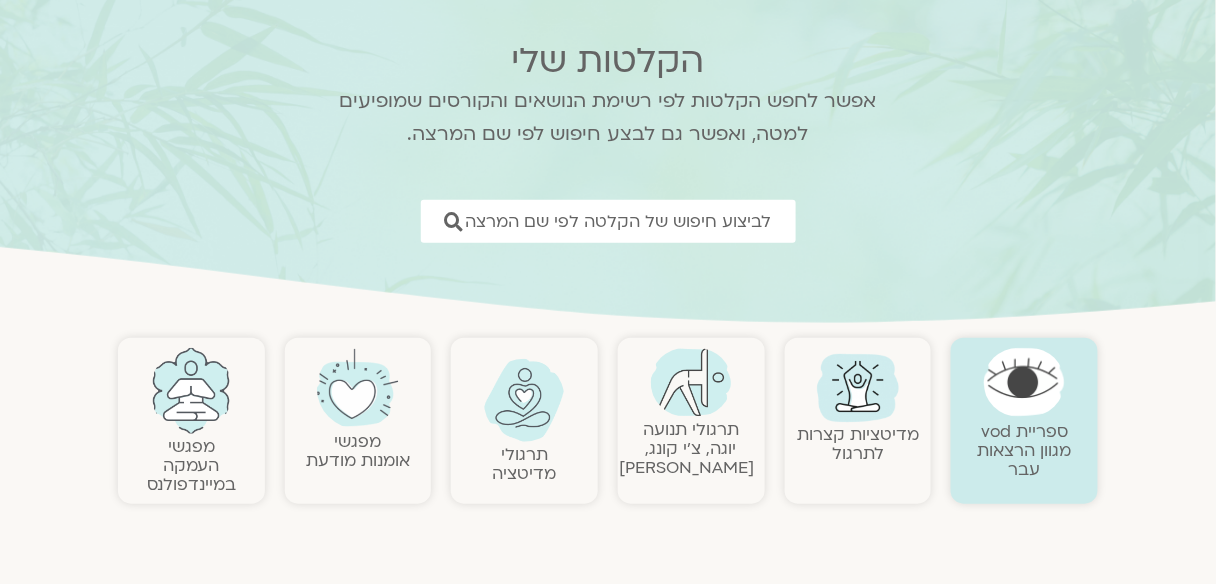 scroll, scrollTop: 160, scrollLeft: 0, axis: vertical 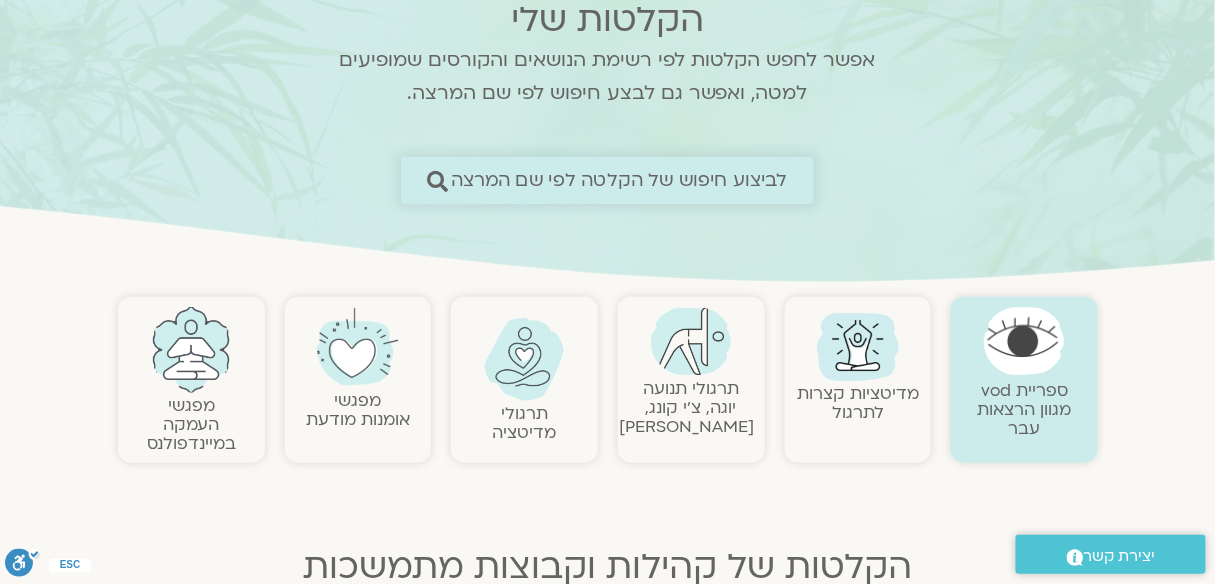 click on "לביצוע חיפוש של הקלטה לפי שם המרצה" at bounding box center [607, 180] 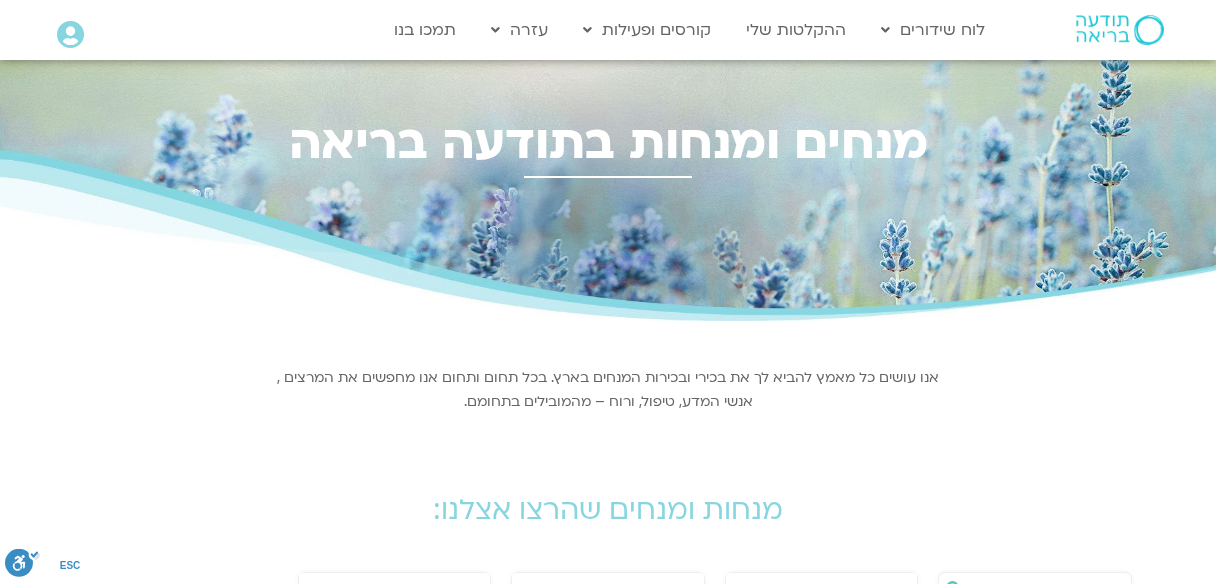 scroll, scrollTop: 0, scrollLeft: 0, axis: both 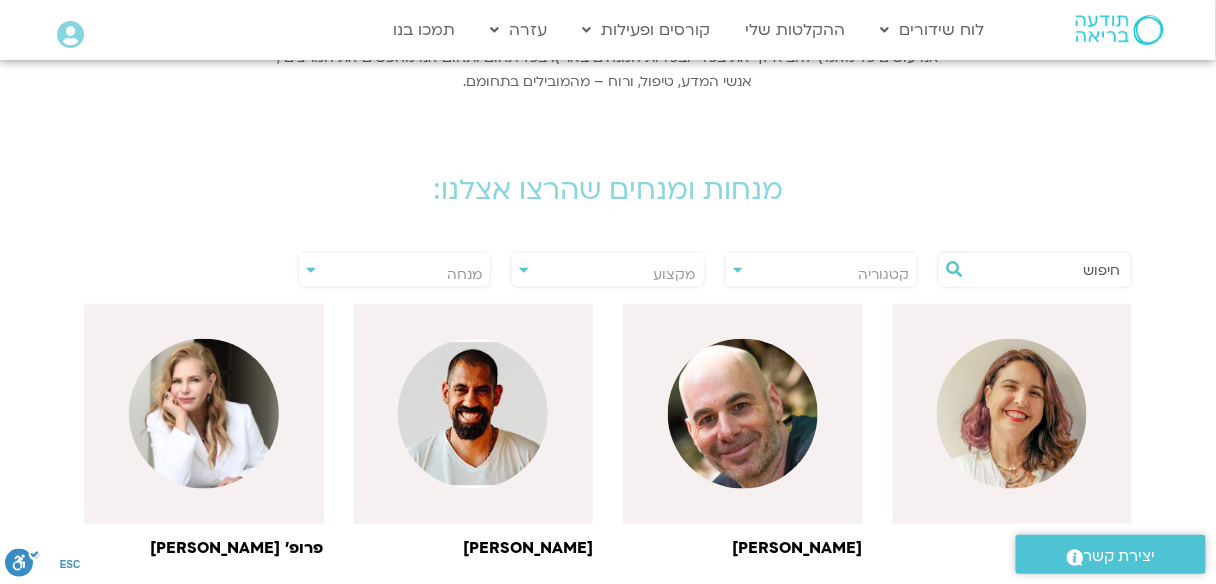 click on "מנחה" at bounding box center (395, 275) 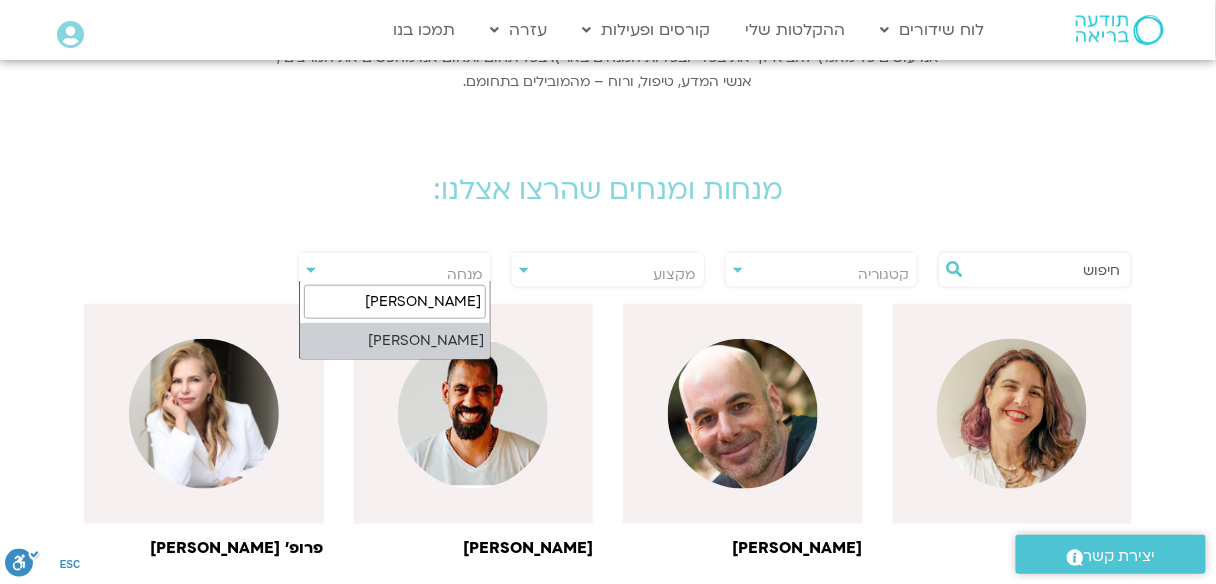 type on "שגית" 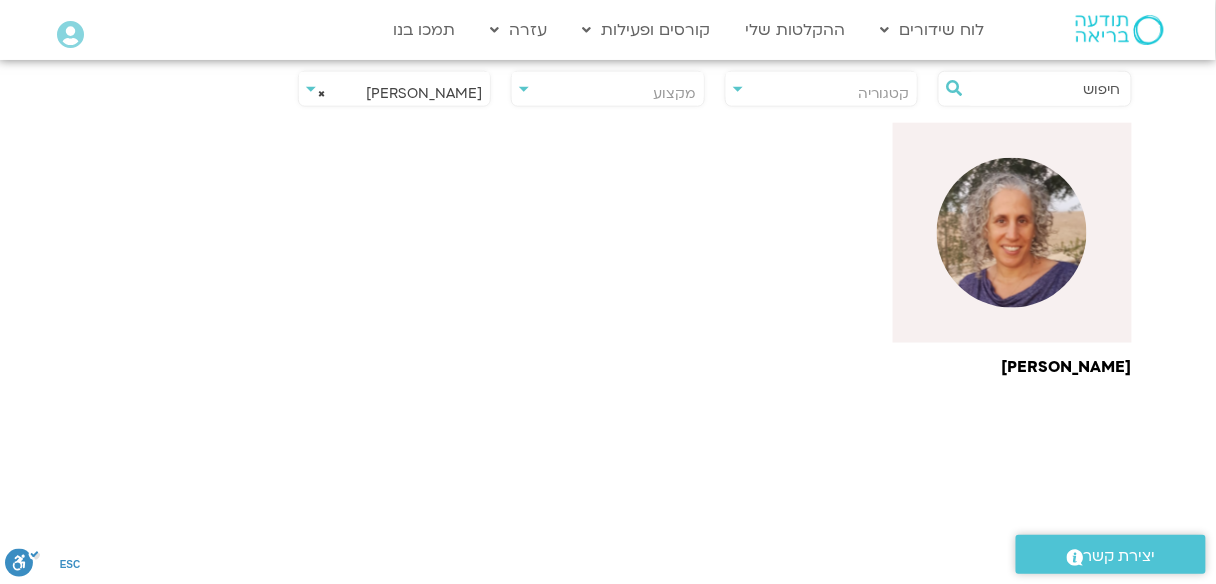 scroll, scrollTop: 560, scrollLeft: 0, axis: vertical 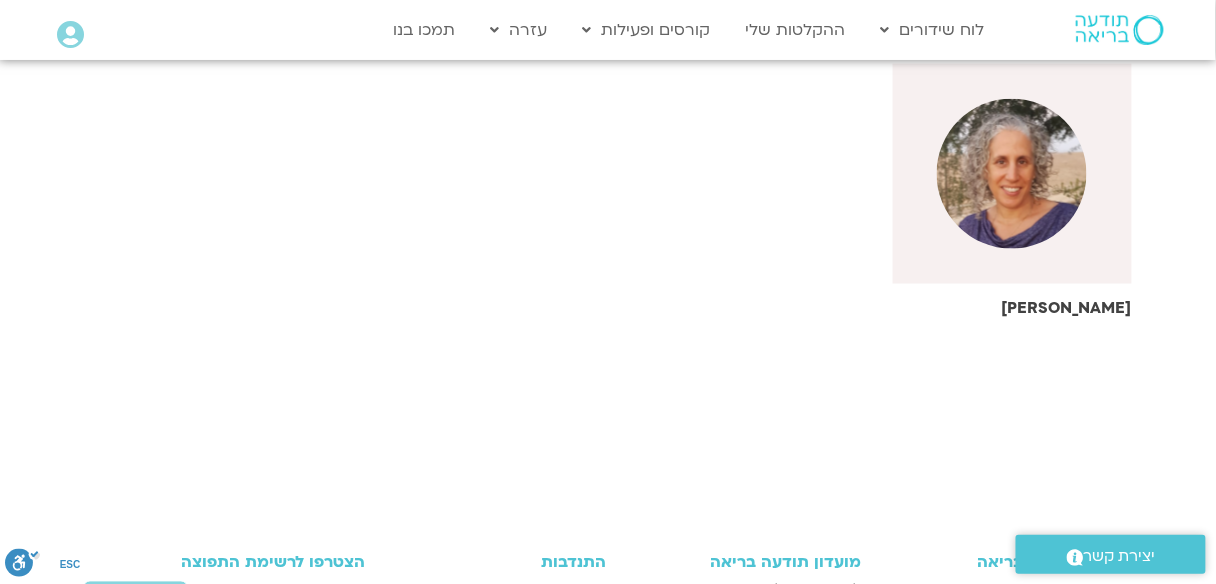 click at bounding box center [1012, 174] 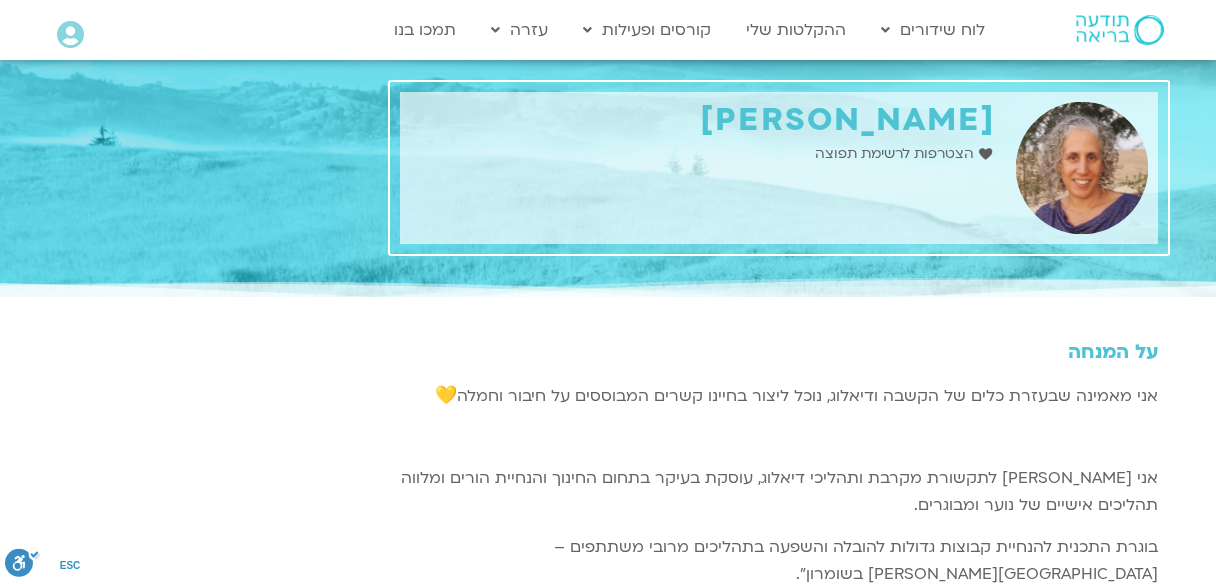 scroll, scrollTop: 0, scrollLeft: 0, axis: both 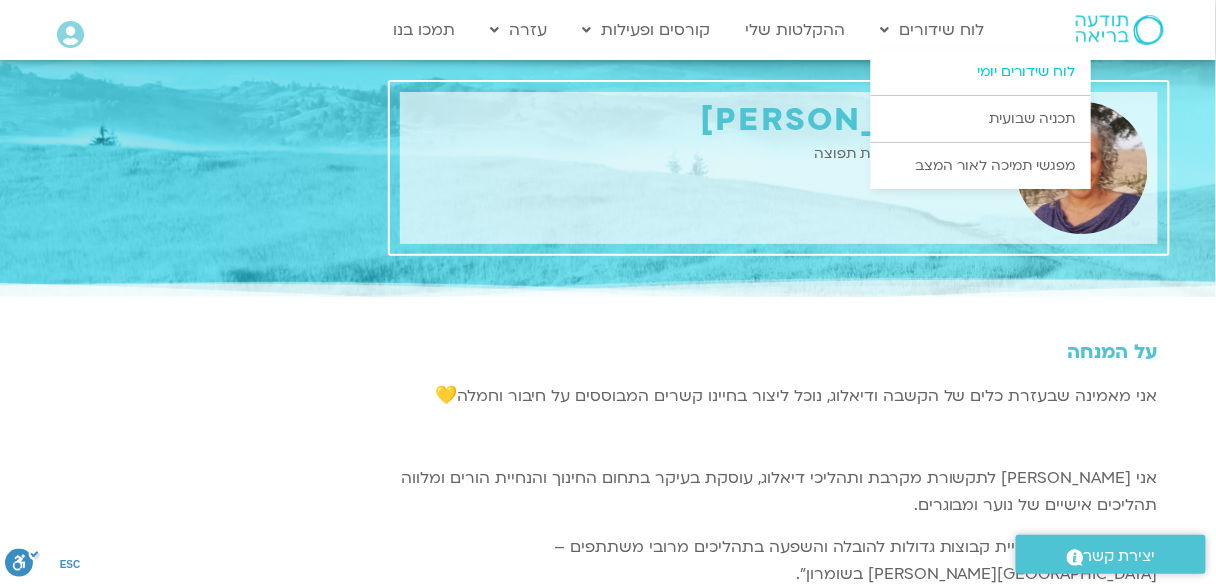 click on "לוח שידורים יומי" at bounding box center [981, 72] 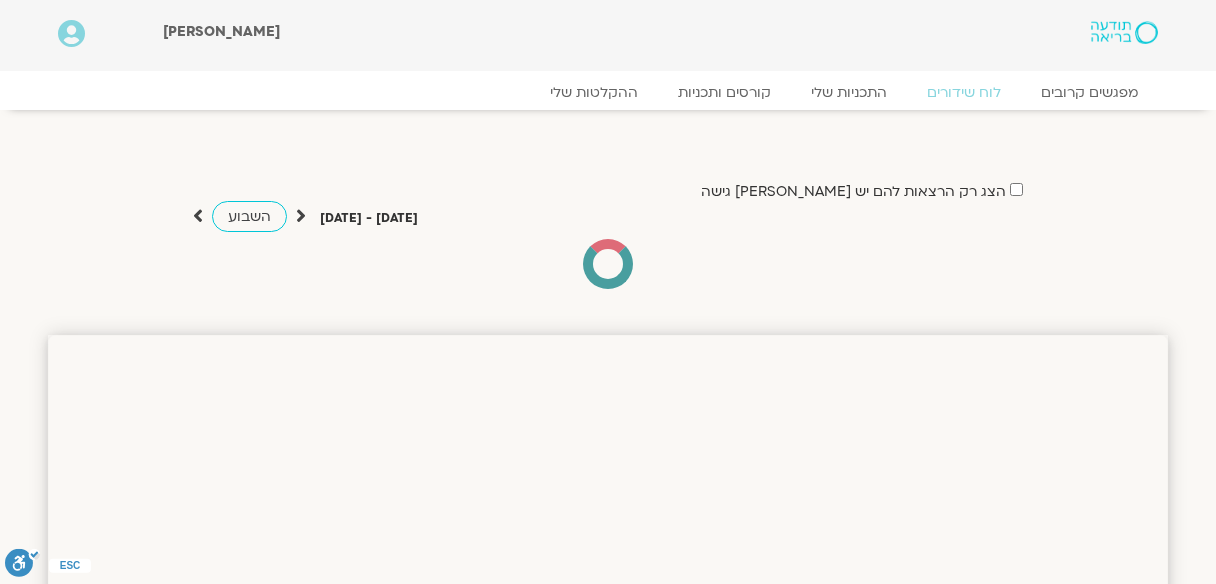 scroll, scrollTop: 0, scrollLeft: 0, axis: both 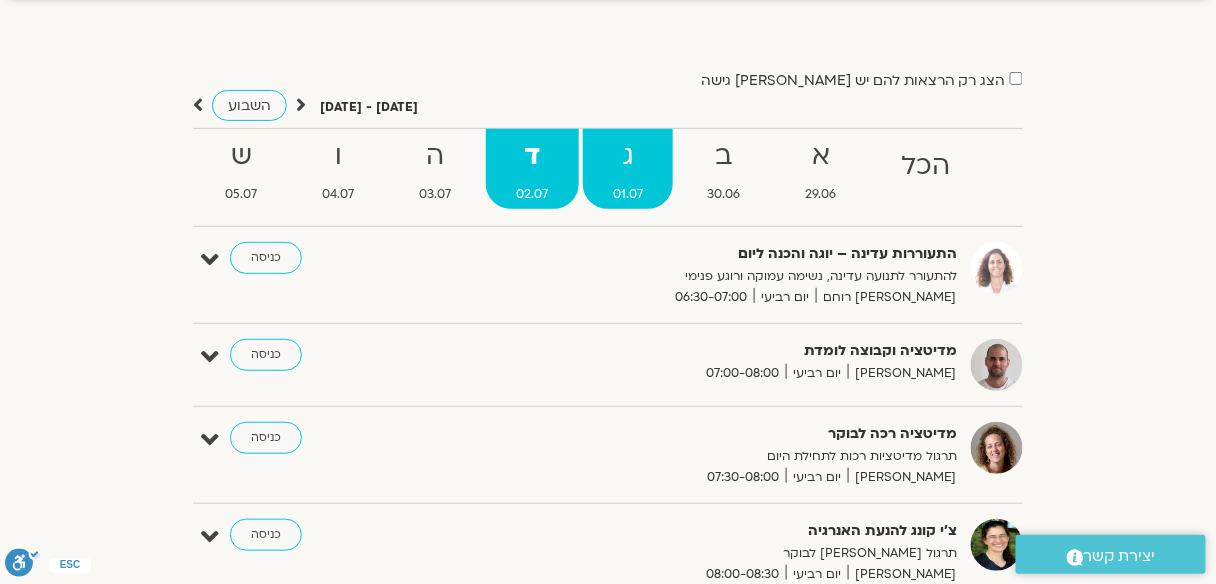 click on "ג" at bounding box center [628, 156] 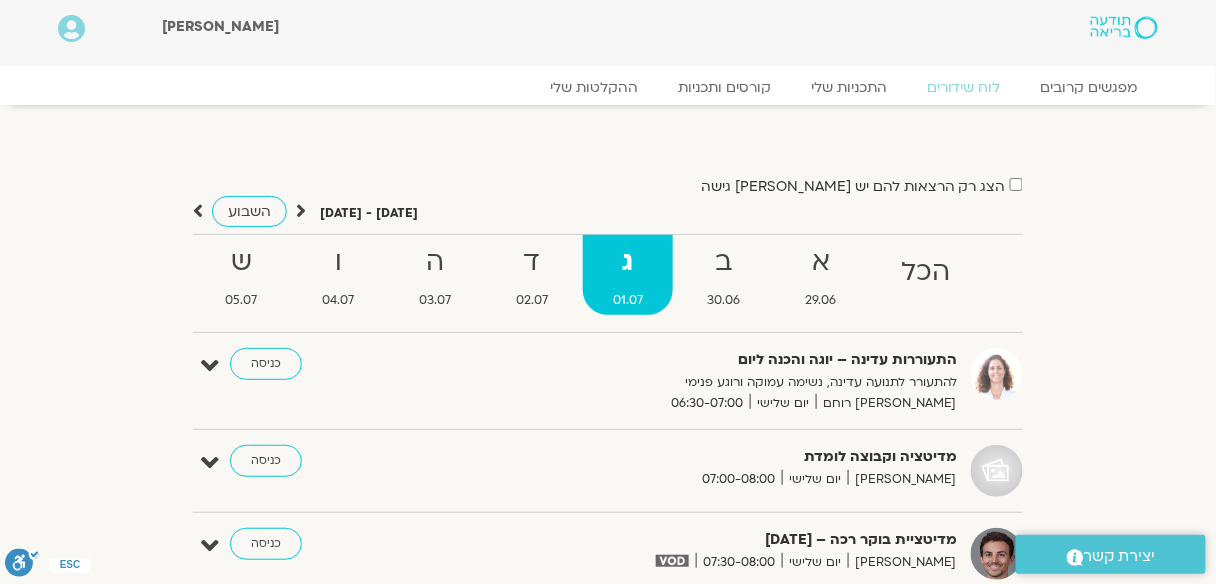 scroll, scrollTop: 0, scrollLeft: 0, axis: both 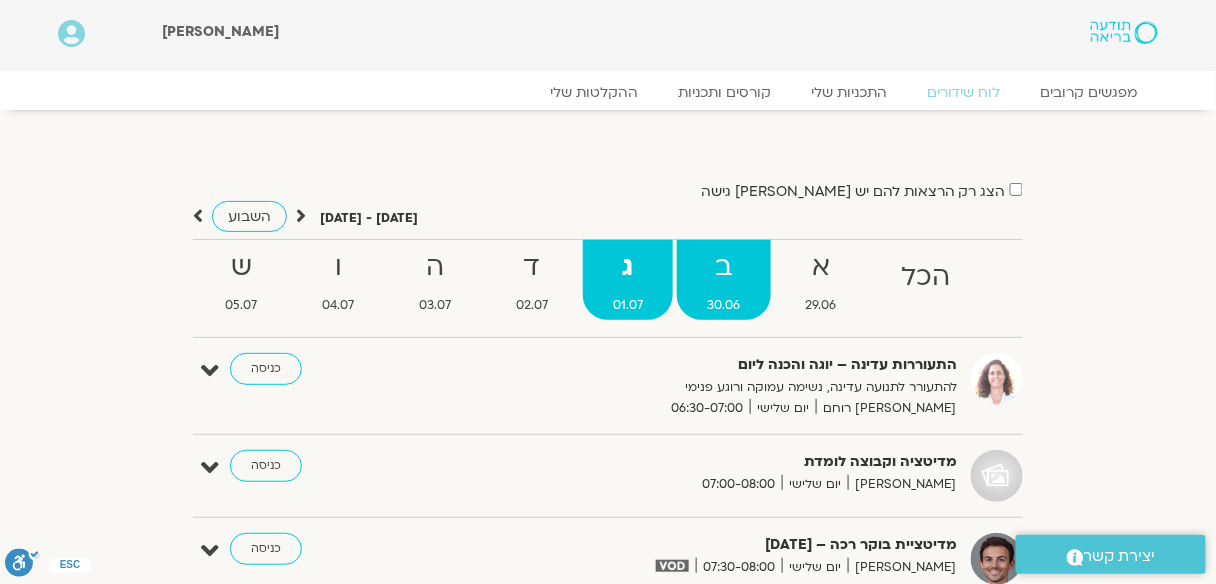 click on "ב" at bounding box center (724, 267) 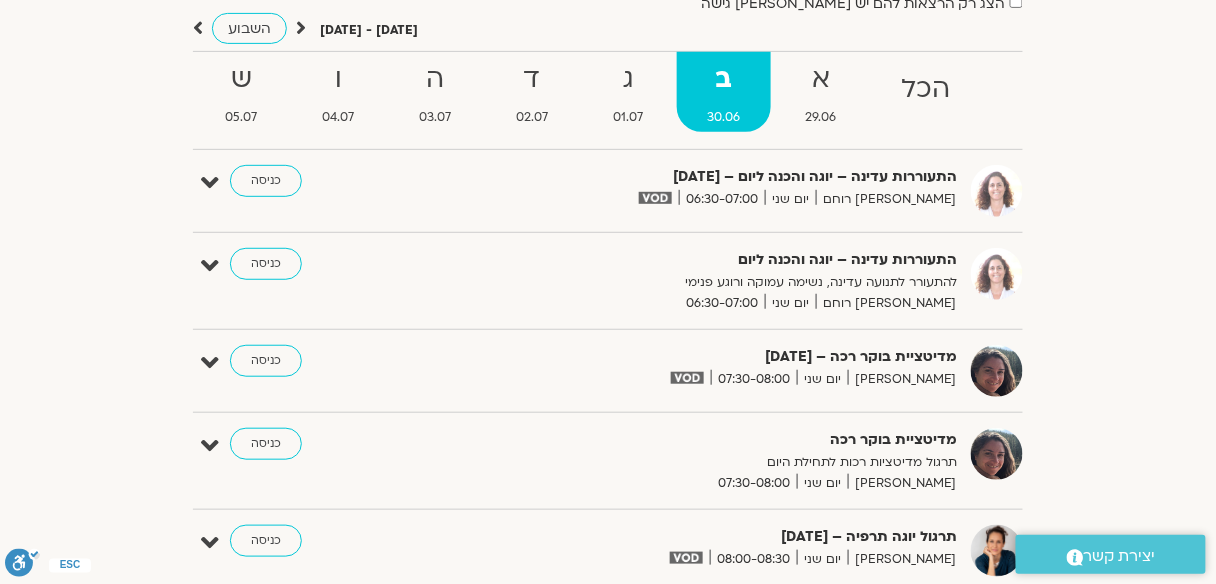 scroll, scrollTop: 0, scrollLeft: 0, axis: both 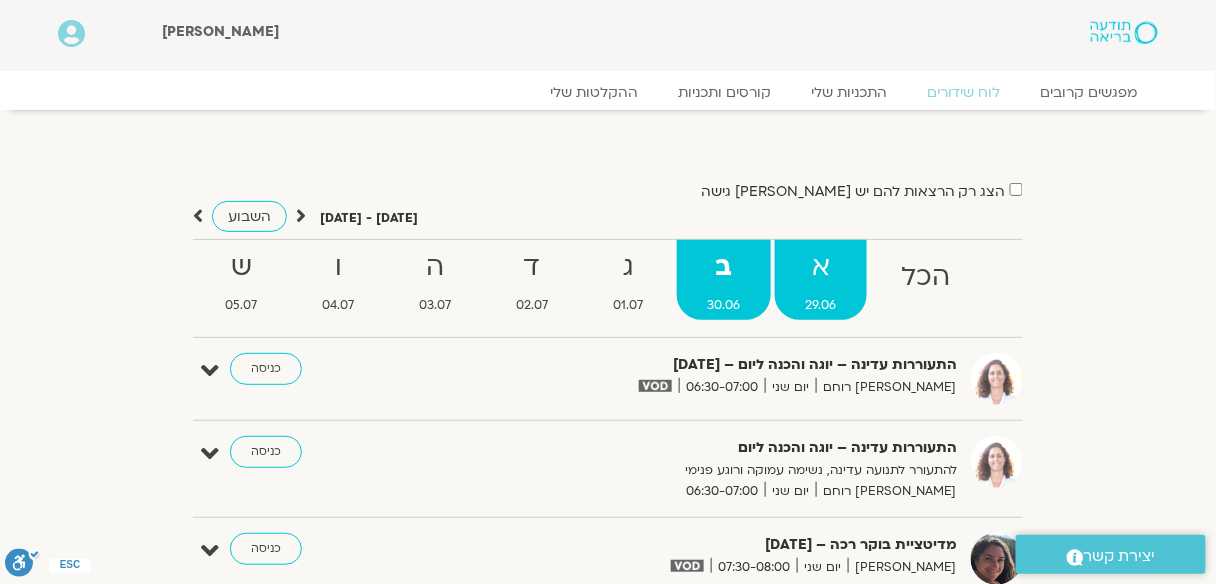 click on "א" at bounding box center (821, 267) 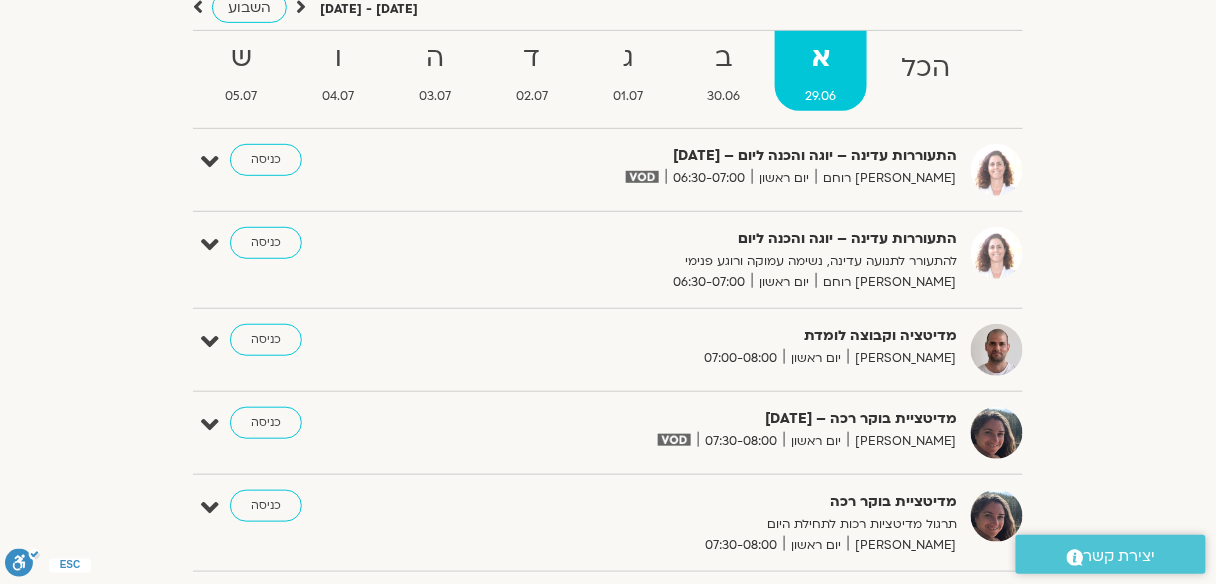 scroll, scrollTop: 0, scrollLeft: 0, axis: both 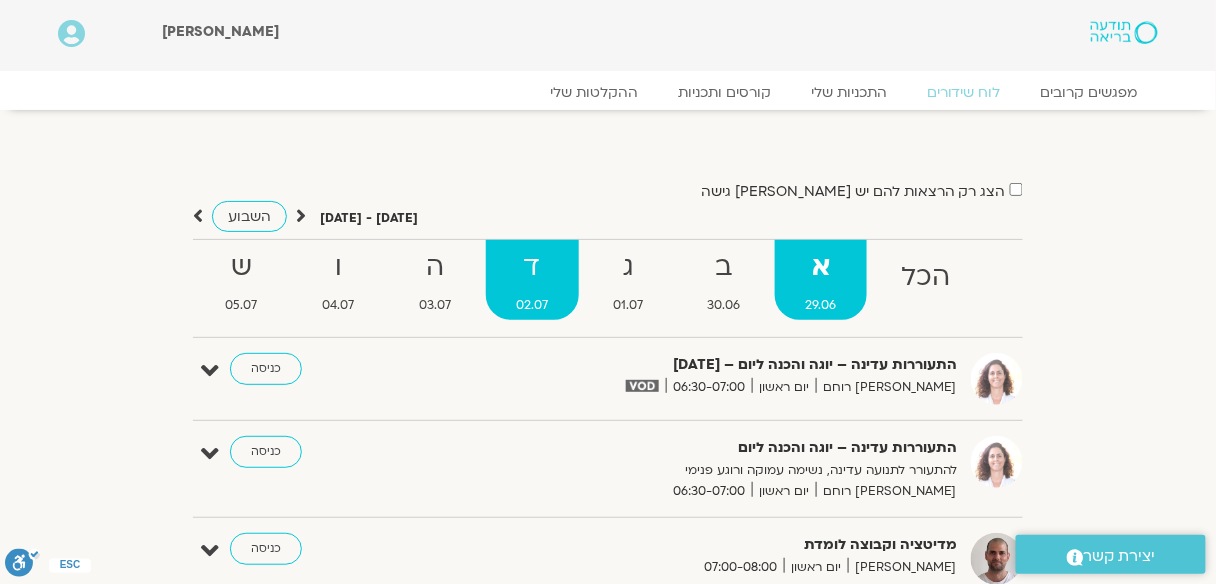 click on "ד" at bounding box center [532, 267] 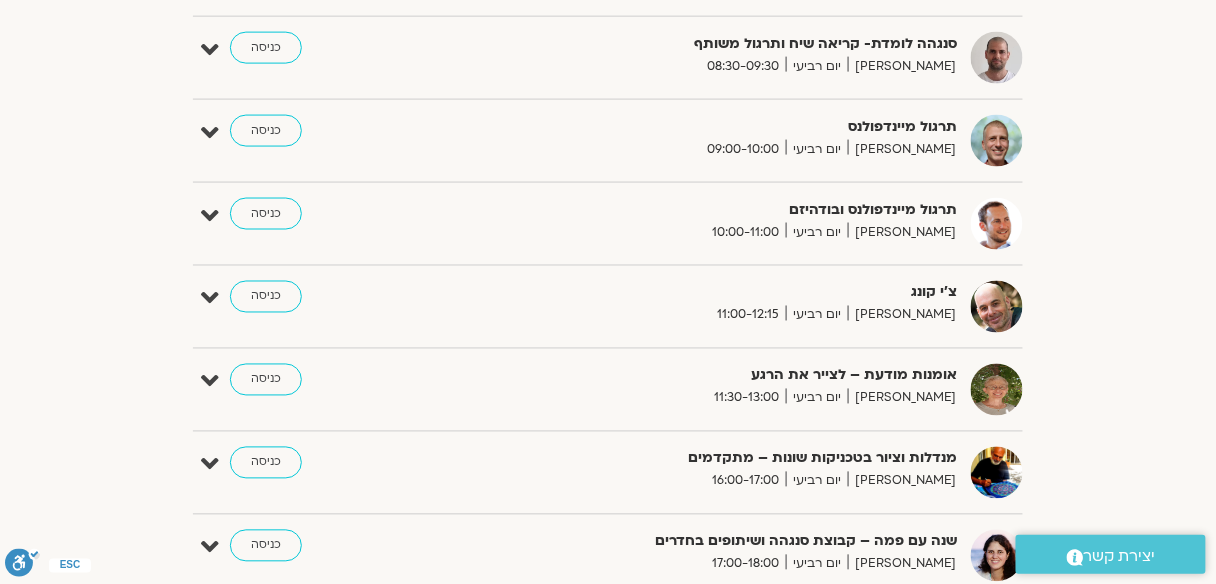 scroll, scrollTop: 720, scrollLeft: 0, axis: vertical 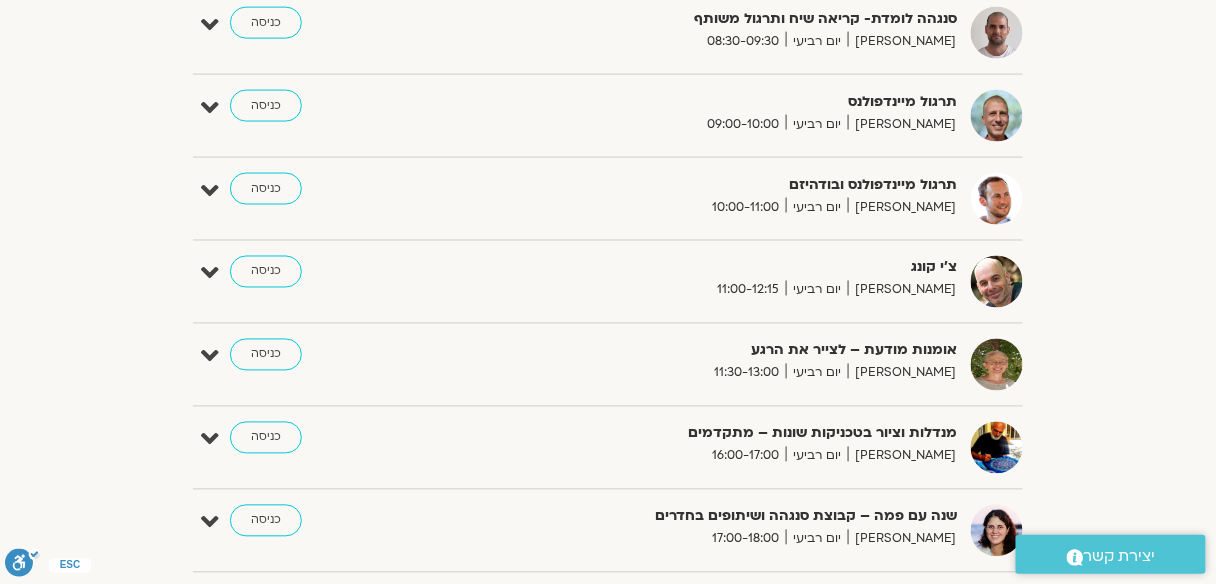 click on "ד 02.07" at bounding box center [532, -440] 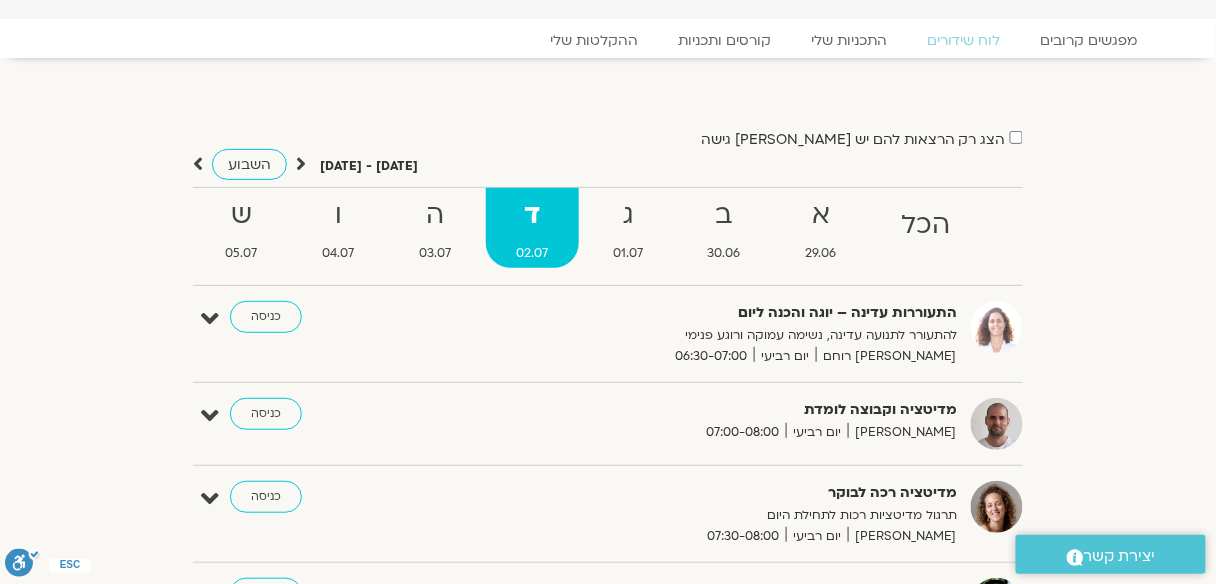 scroll, scrollTop: 80, scrollLeft: 0, axis: vertical 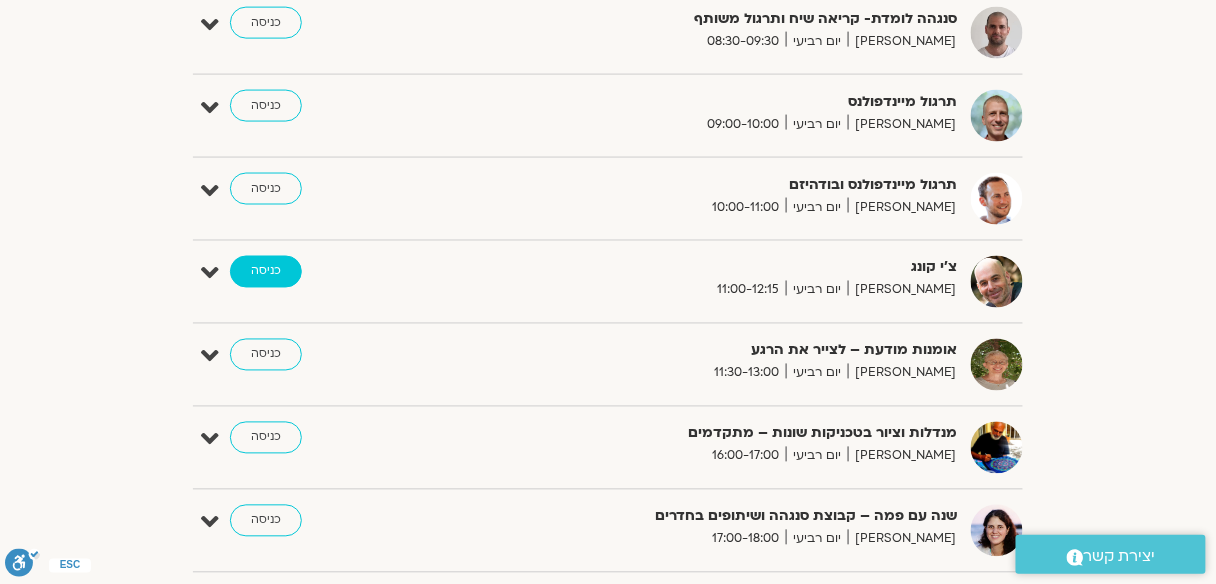 click on "כניסה" at bounding box center [266, 272] 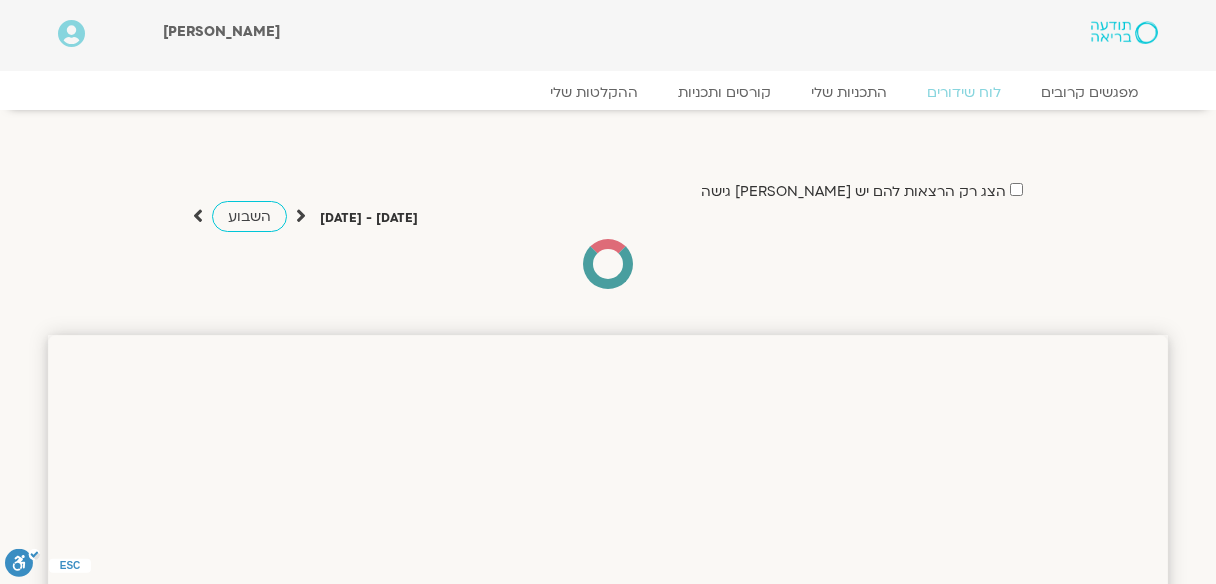 scroll, scrollTop: 0, scrollLeft: 0, axis: both 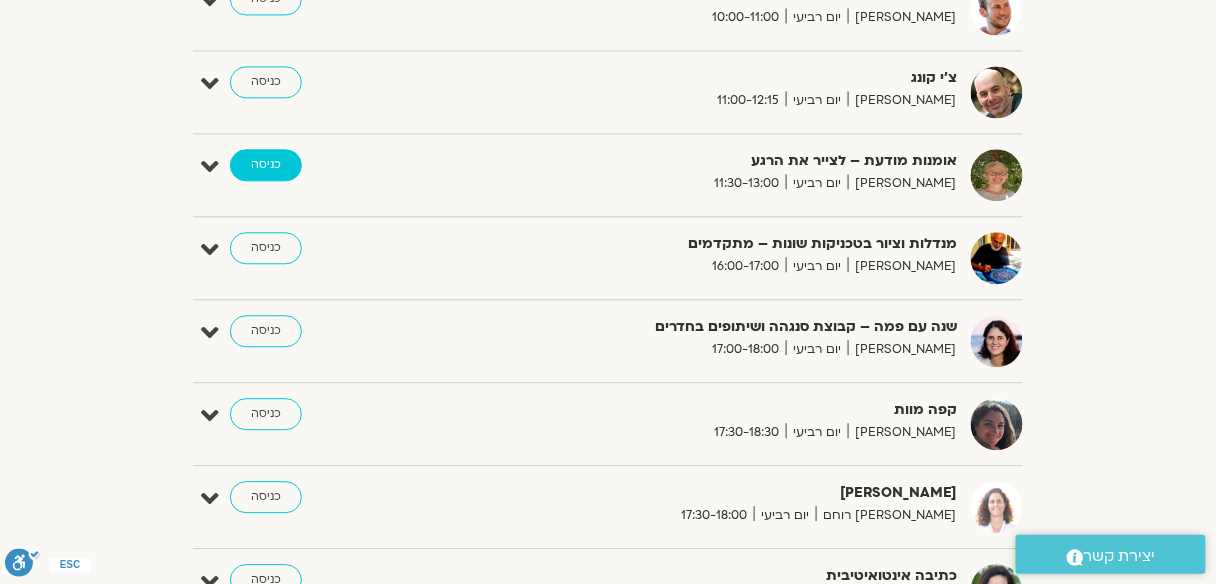 click on "כניסה" at bounding box center (266, 165) 